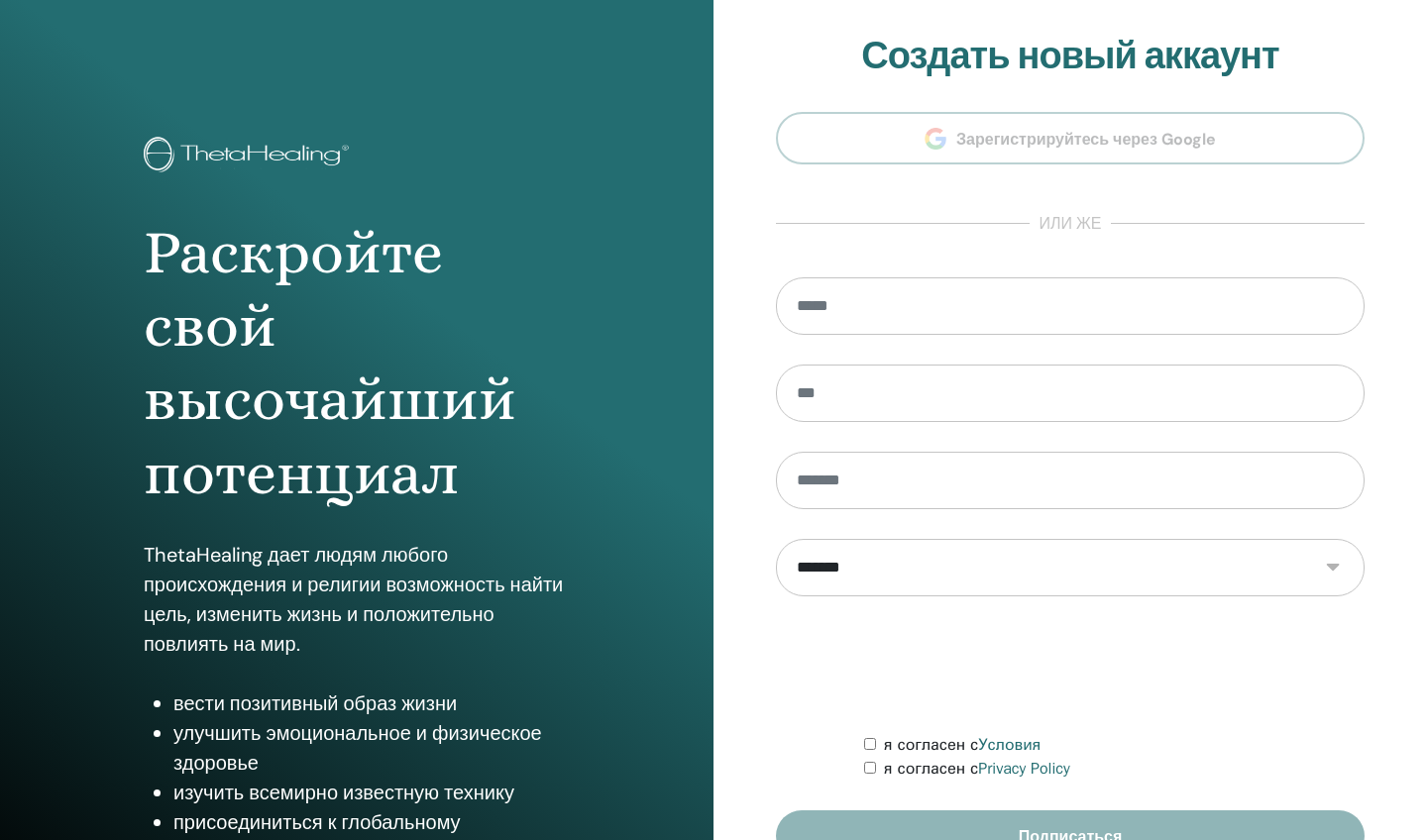 scroll, scrollTop: 0, scrollLeft: 0, axis: both 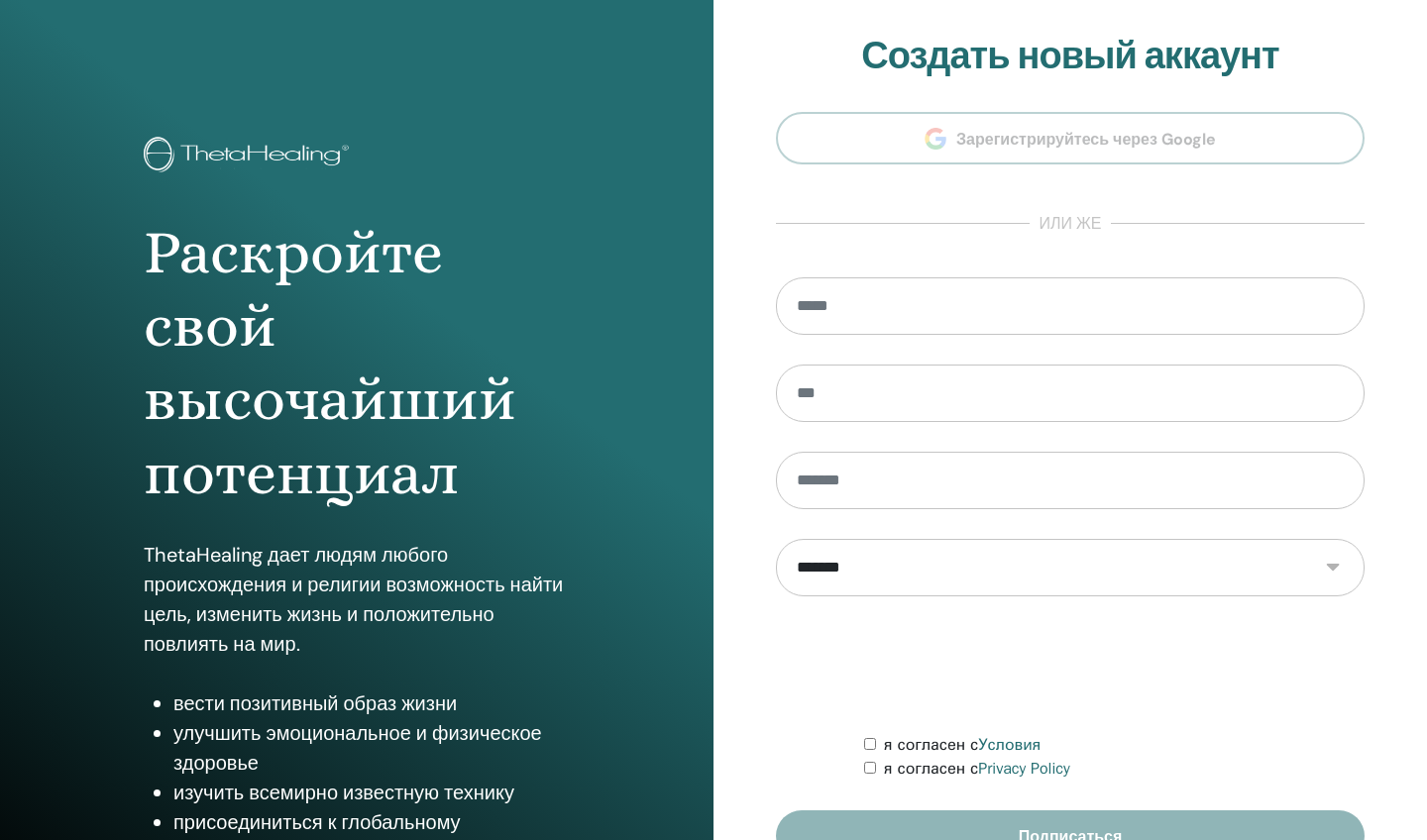click at bounding box center [1070, 306] 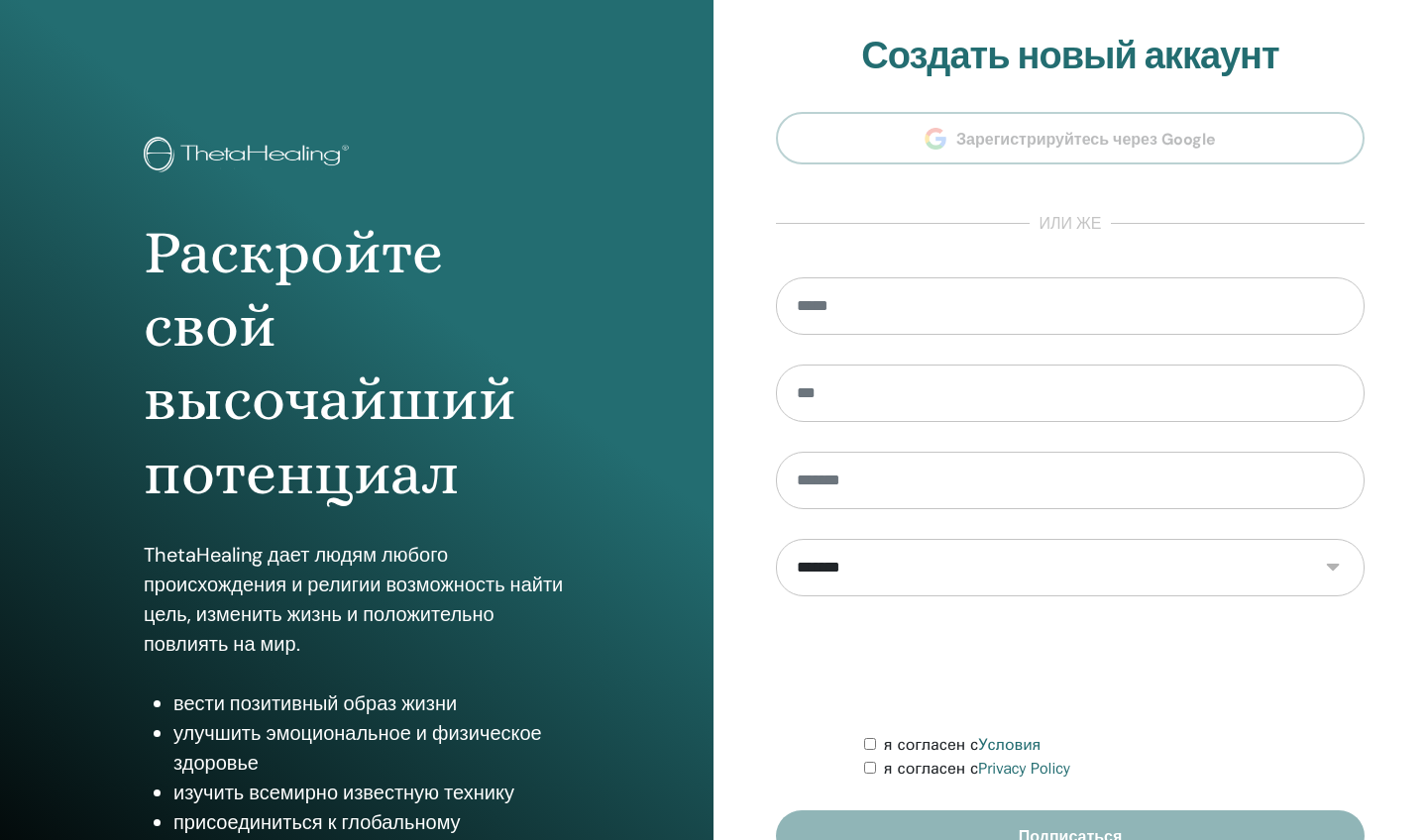scroll, scrollTop: 0, scrollLeft: 0, axis: both 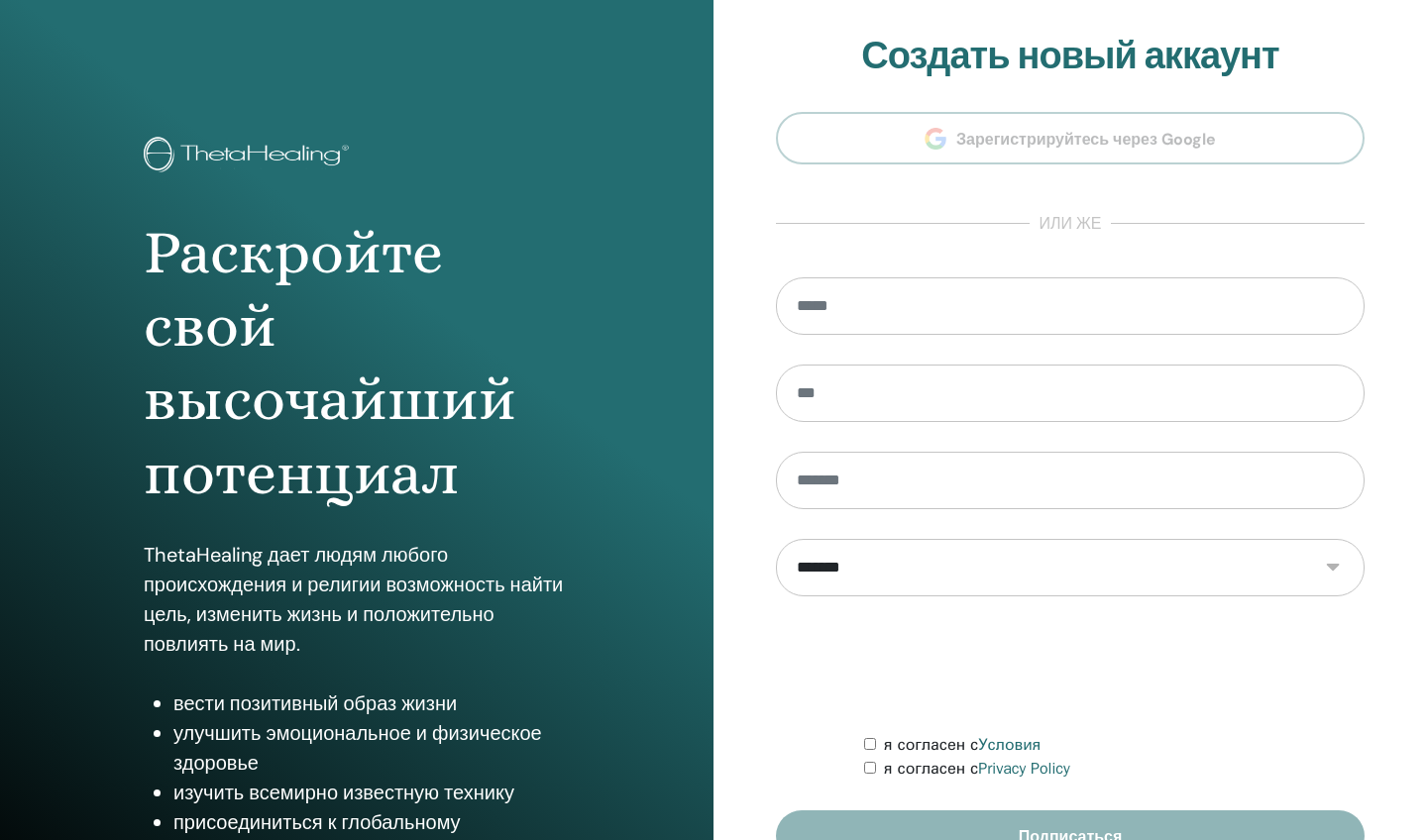 click at bounding box center (1070, 306) 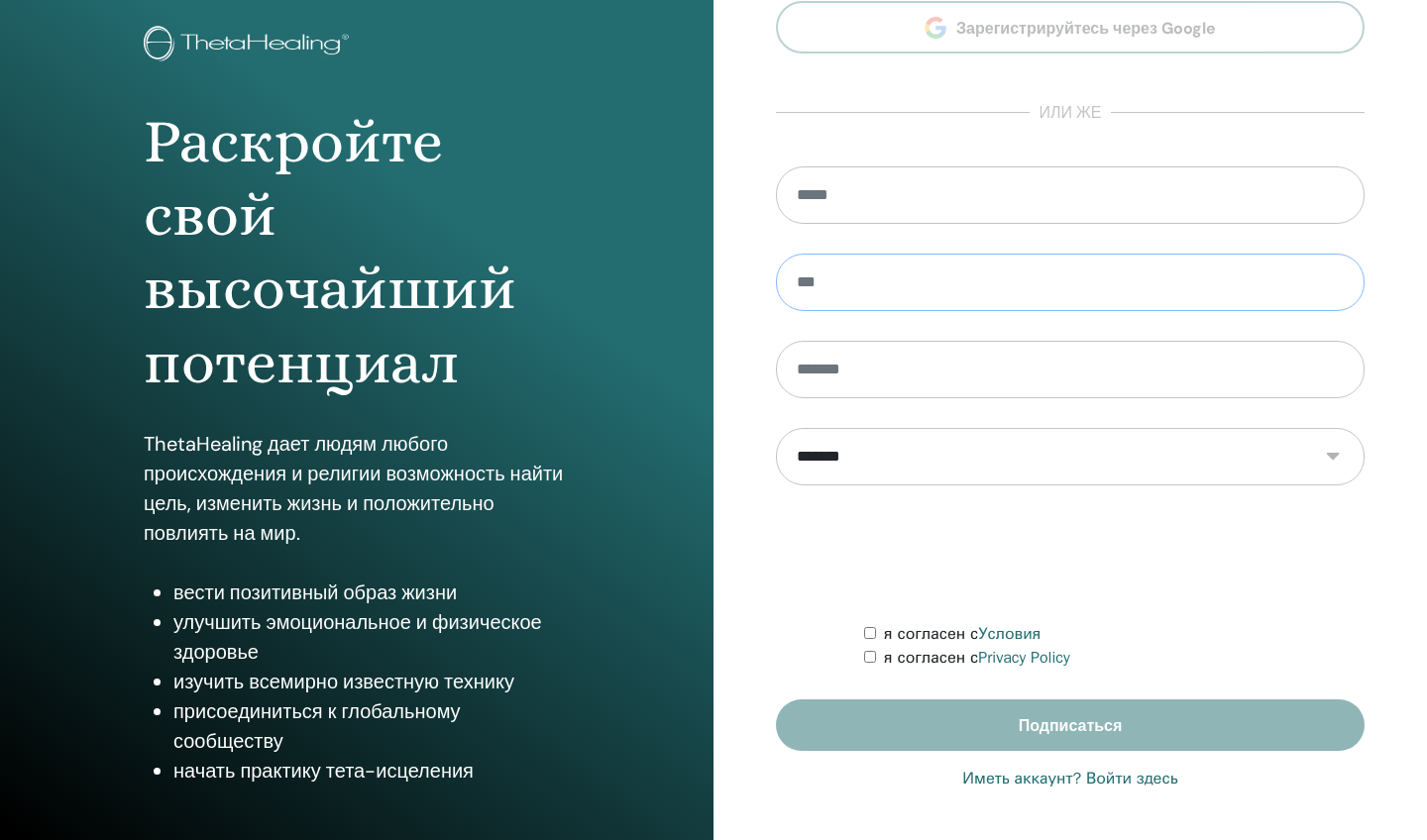 scroll, scrollTop: 111, scrollLeft: 0, axis: vertical 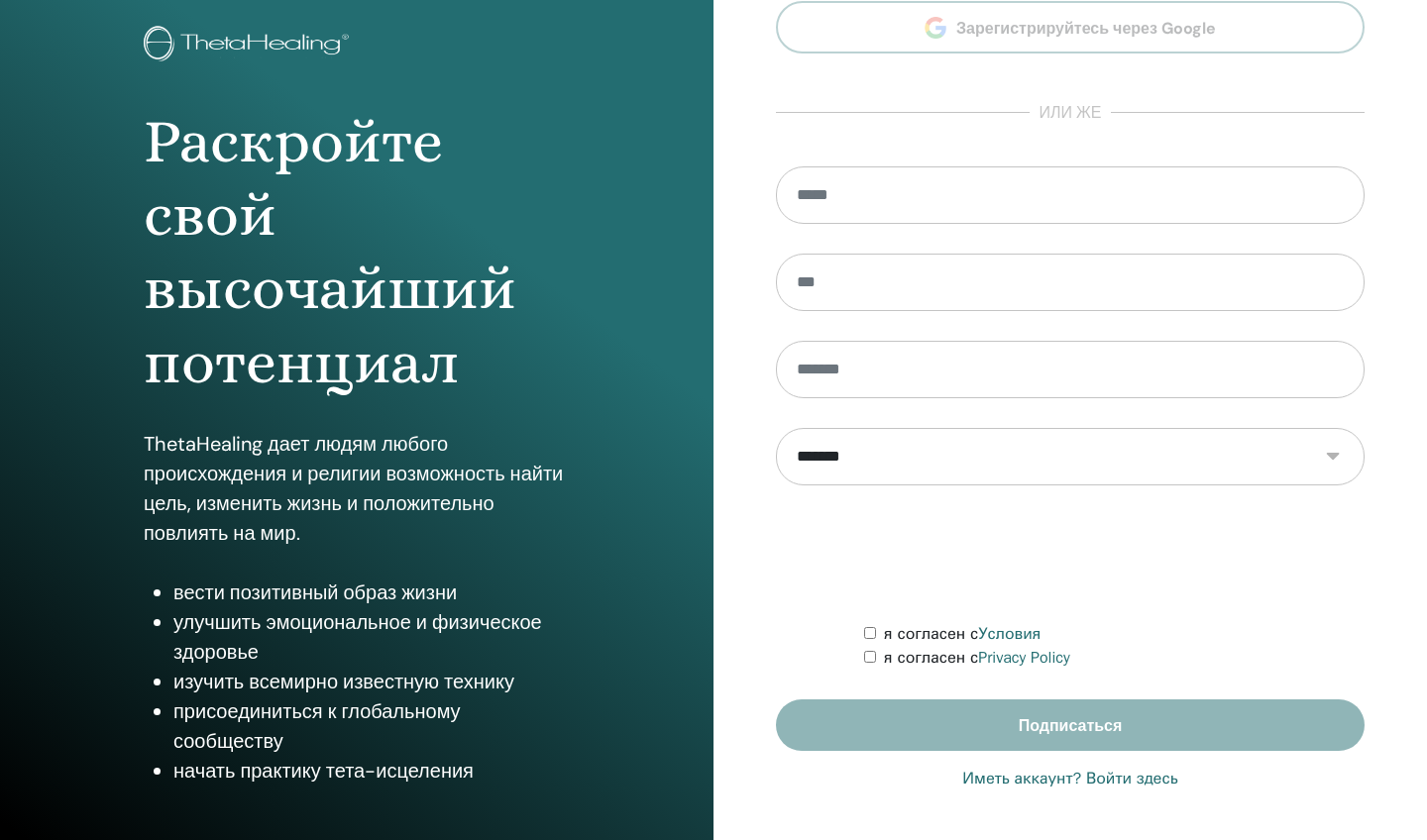 click on "Иметь аккаунт? Войти здесь" at bounding box center (1069, 779) 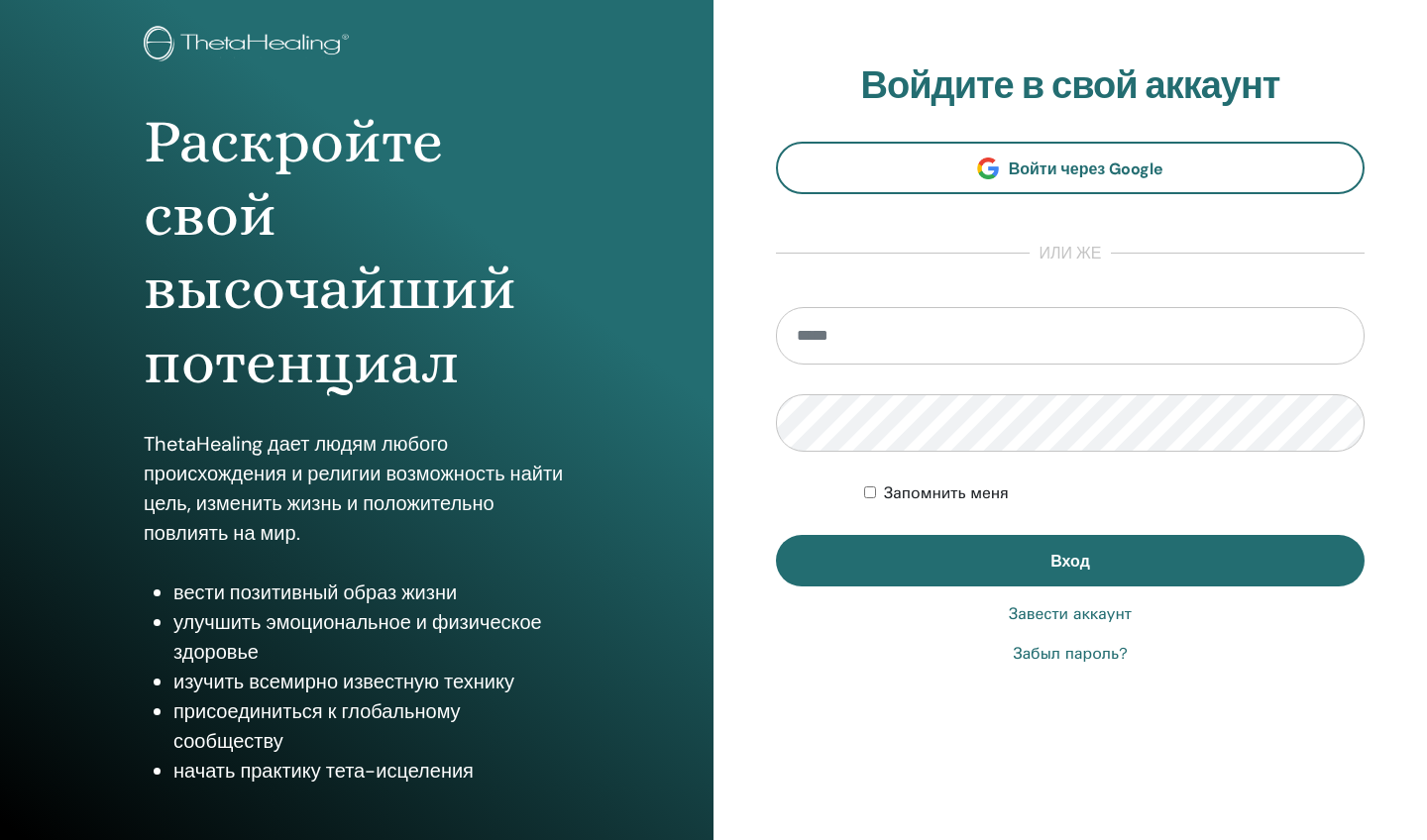 scroll, scrollTop: 0, scrollLeft: 0, axis: both 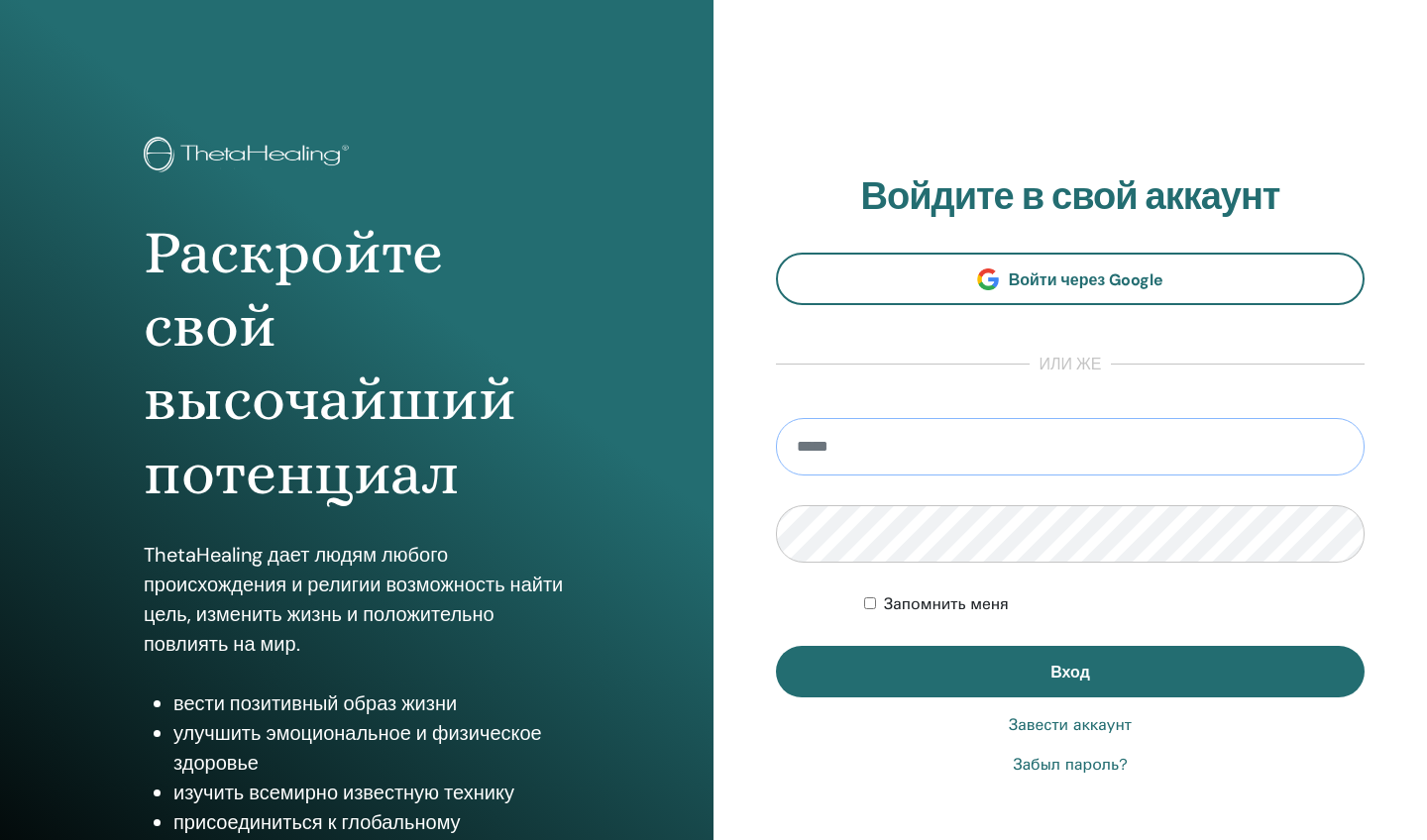 type on "**********" 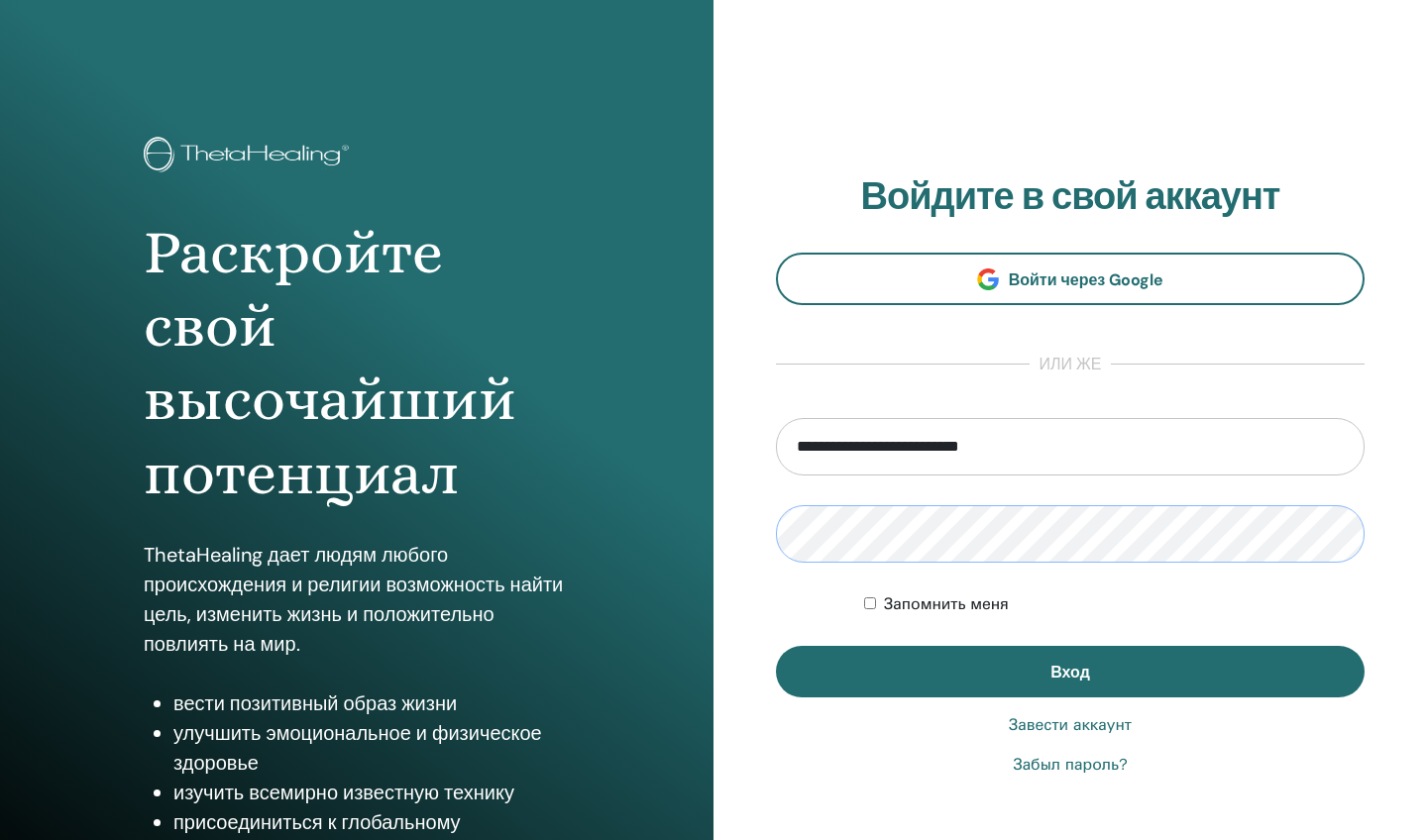 click on "Вход" at bounding box center (1070, 672) 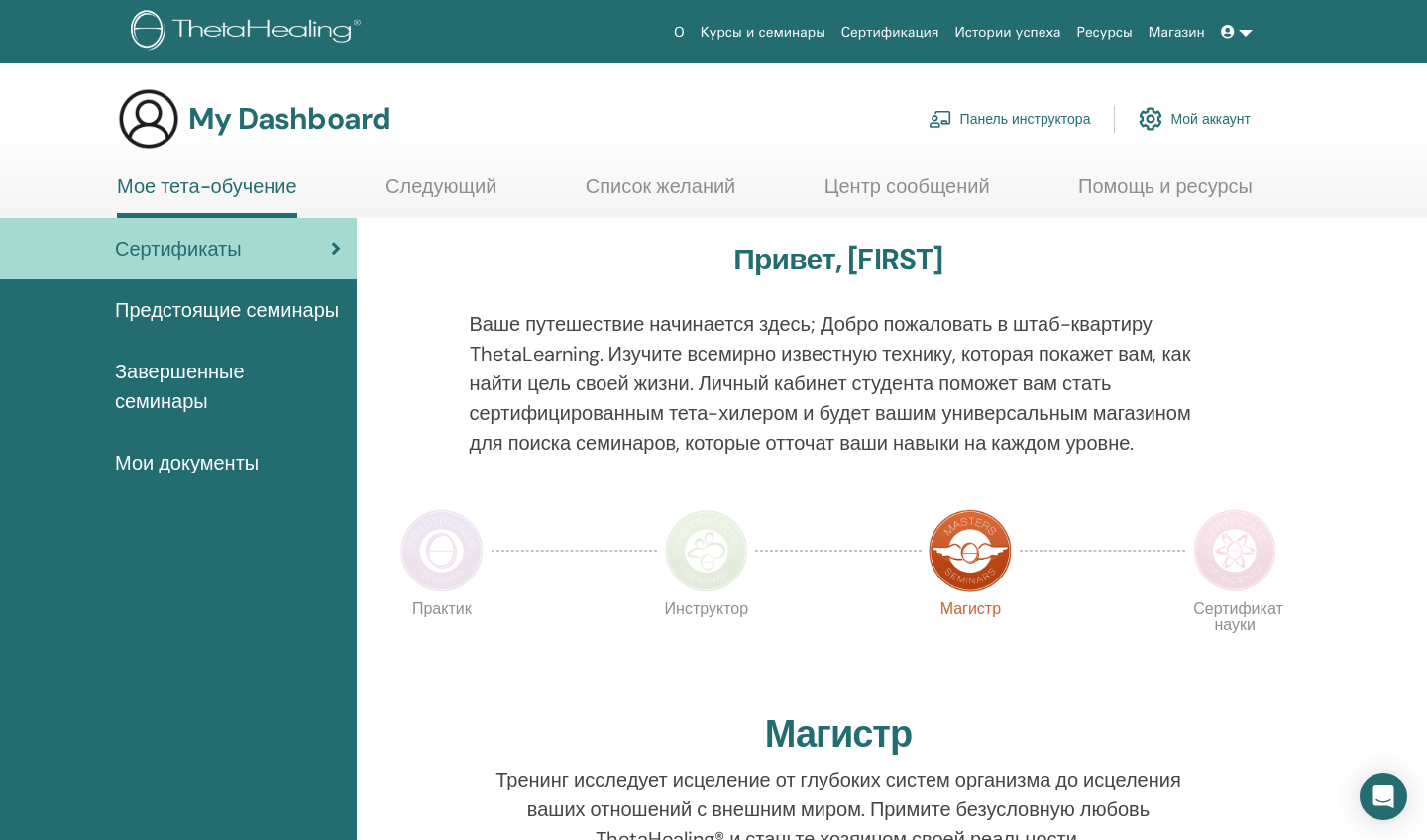 scroll, scrollTop: 0, scrollLeft: 0, axis: both 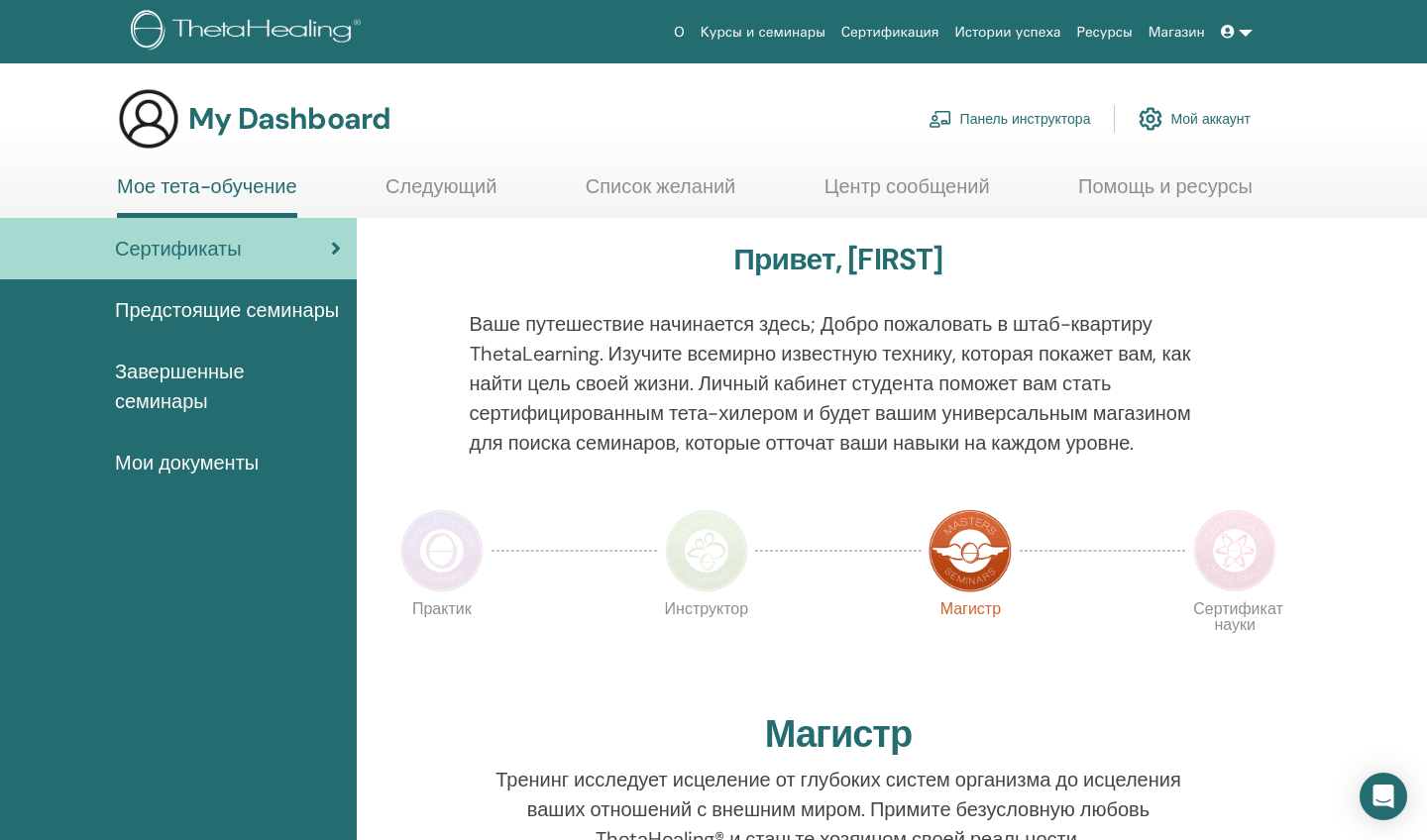 click on "Панель инструктора" at bounding box center [1010, 119] 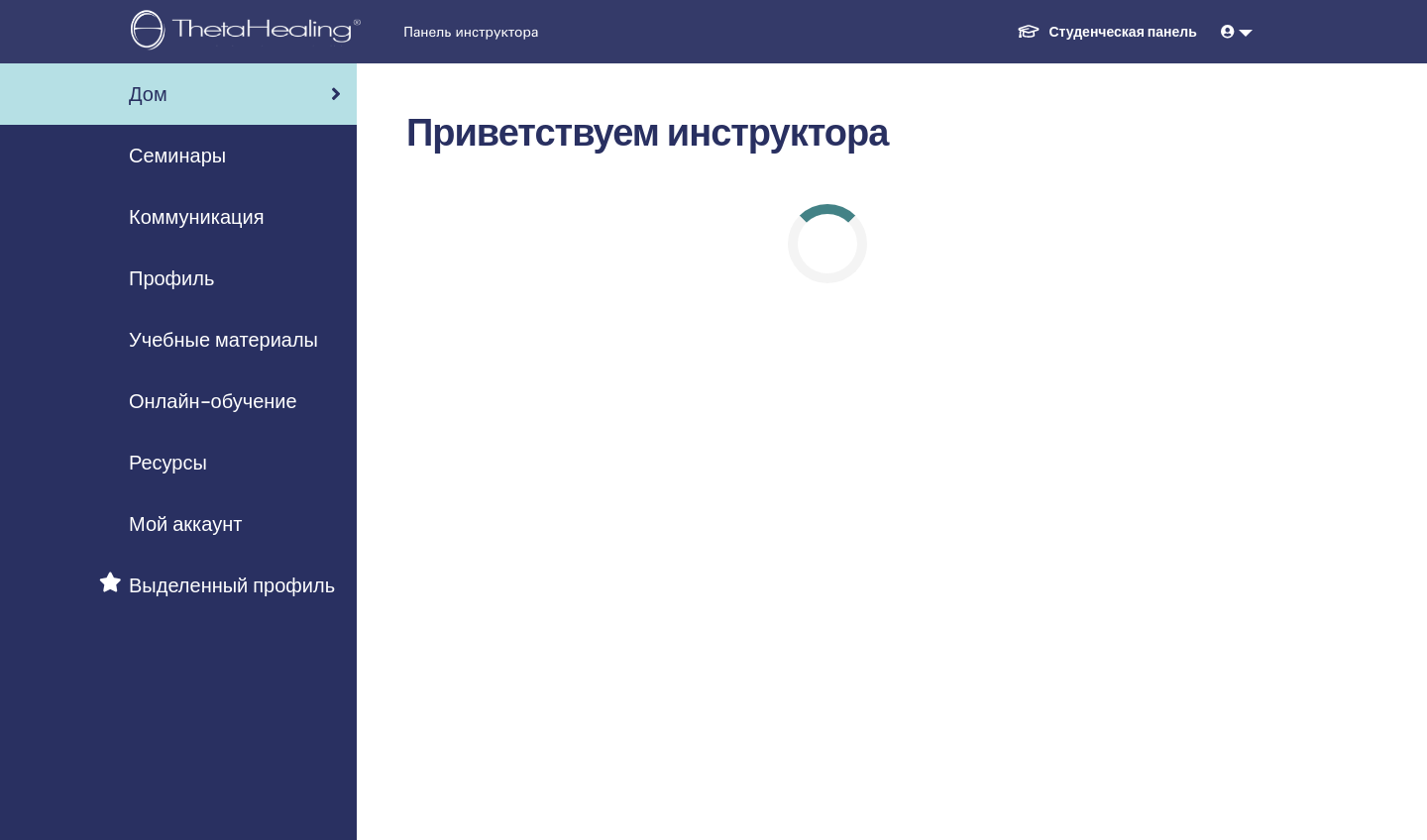scroll, scrollTop: 0, scrollLeft: 0, axis: both 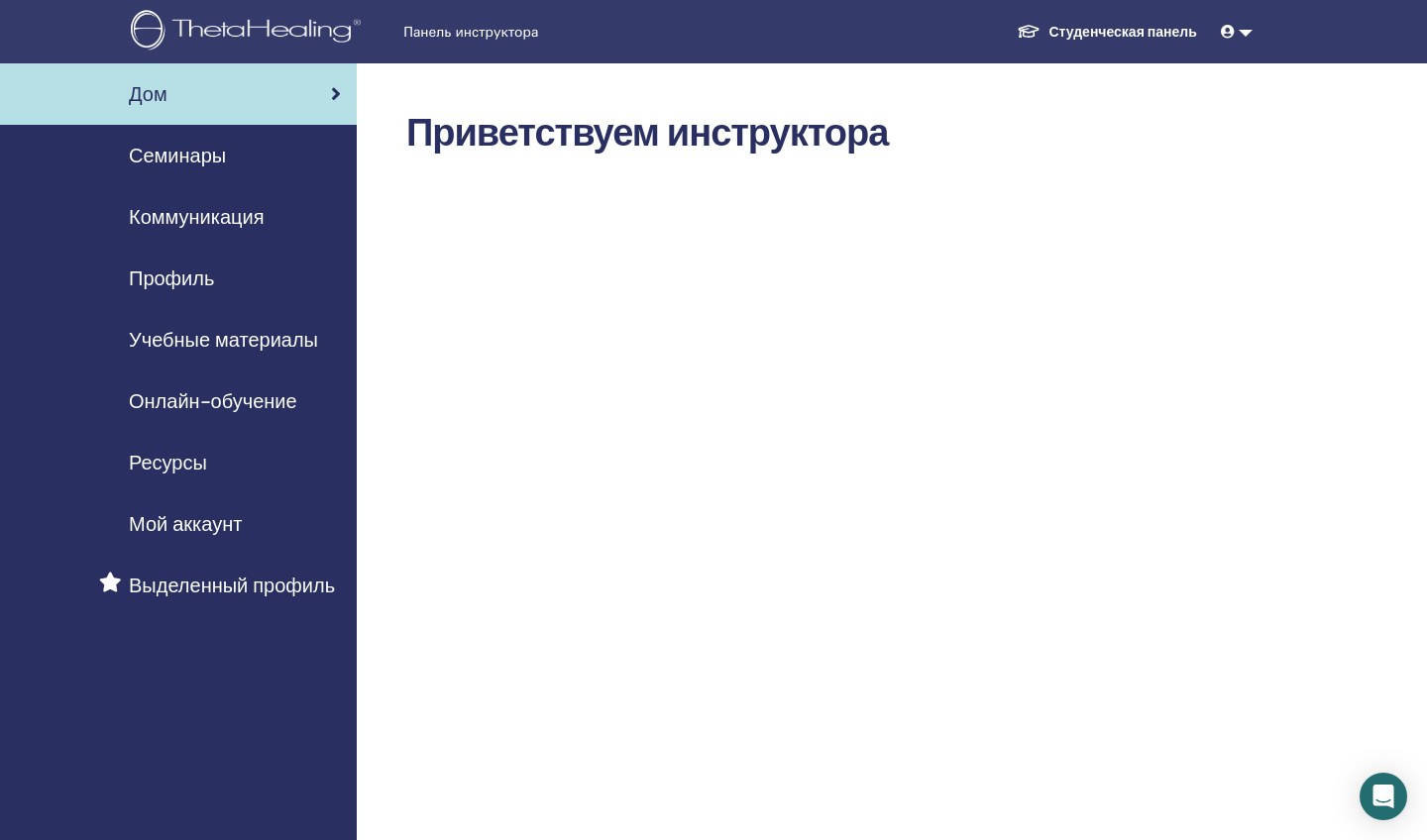 click on "Семинары" at bounding box center [177, 156] 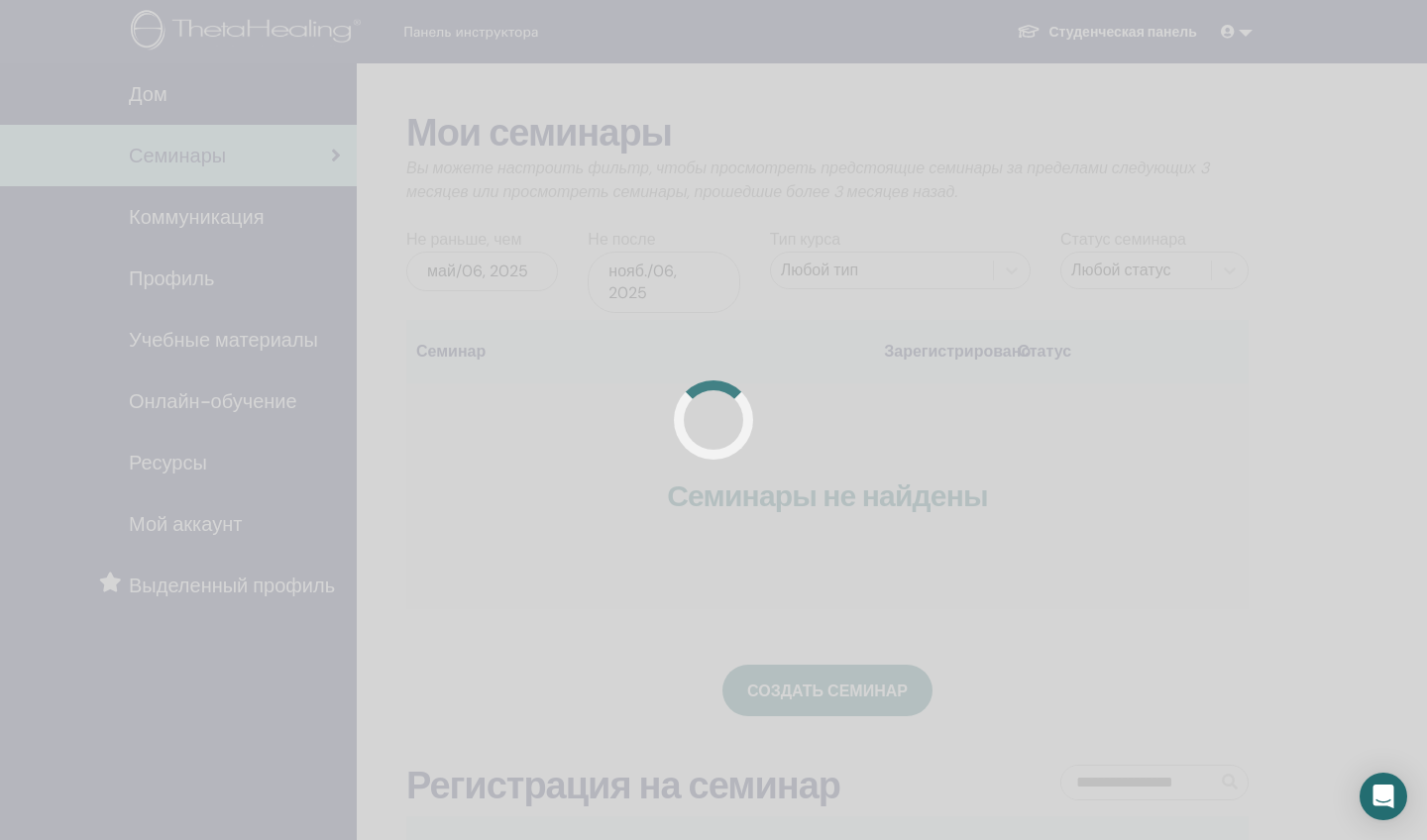 scroll, scrollTop: 0, scrollLeft: 0, axis: both 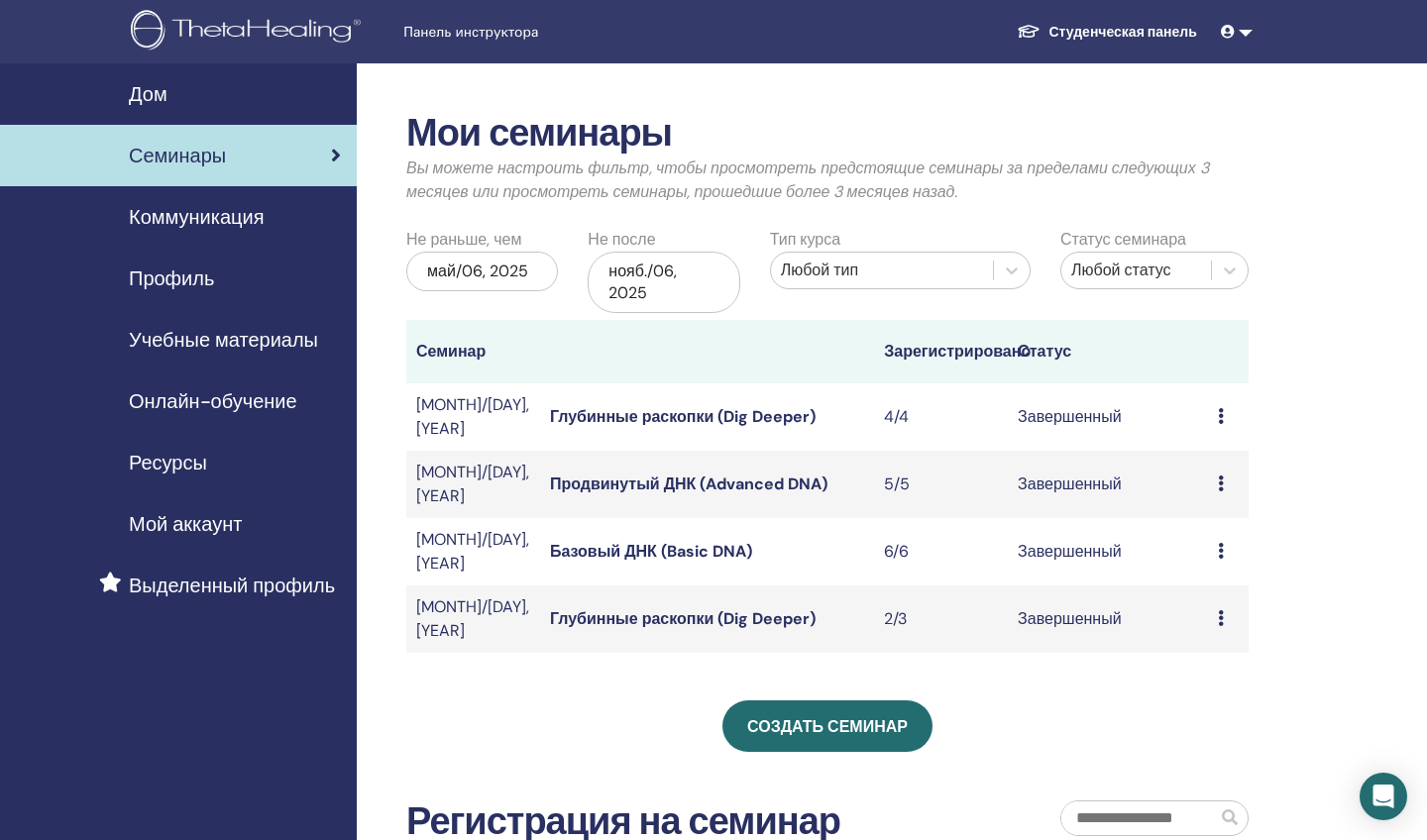 click on "Дом" at bounding box center [178, 94] 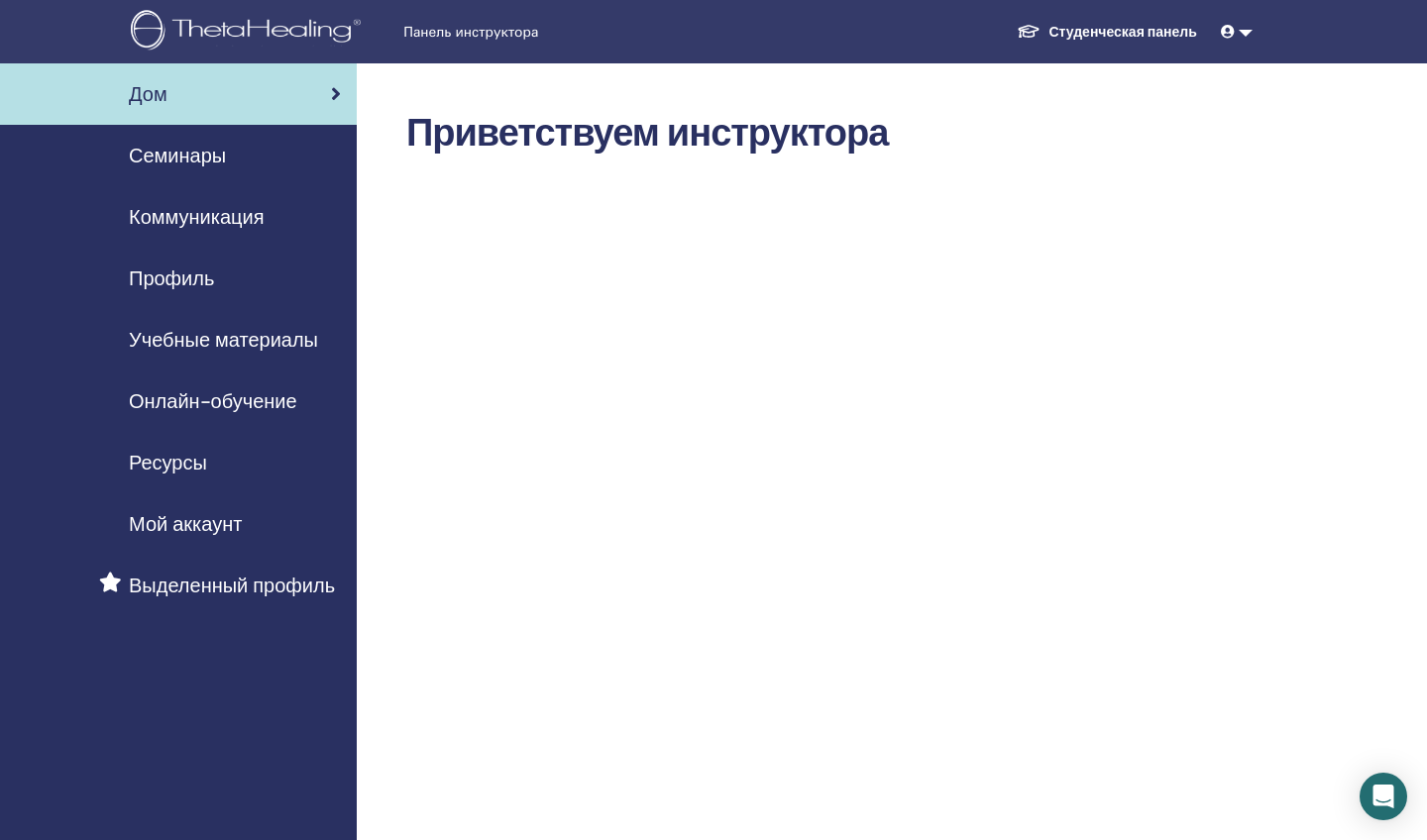 scroll, scrollTop: 0, scrollLeft: 0, axis: both 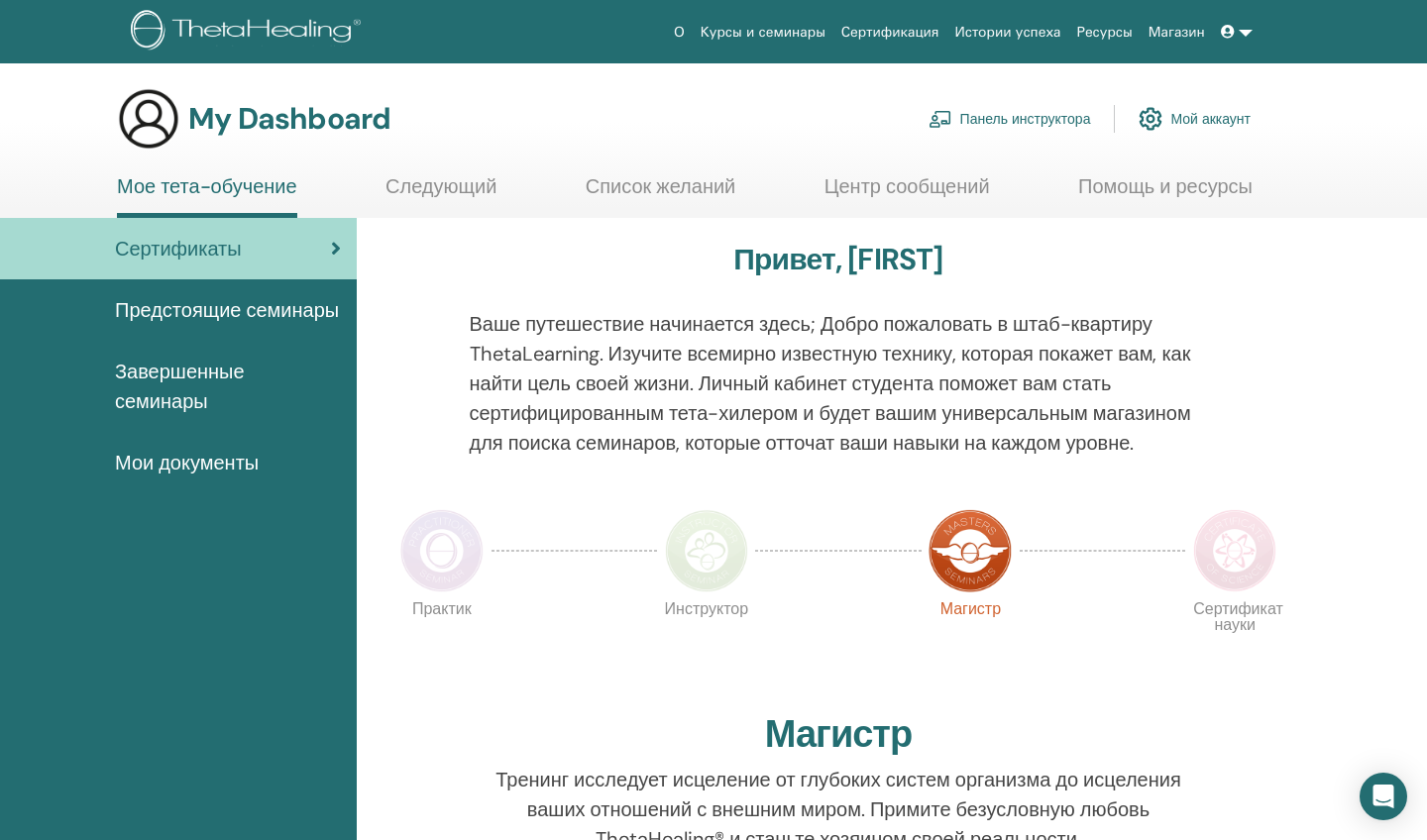click on "Предстоящие семинары" at bounding box center [227, 310] 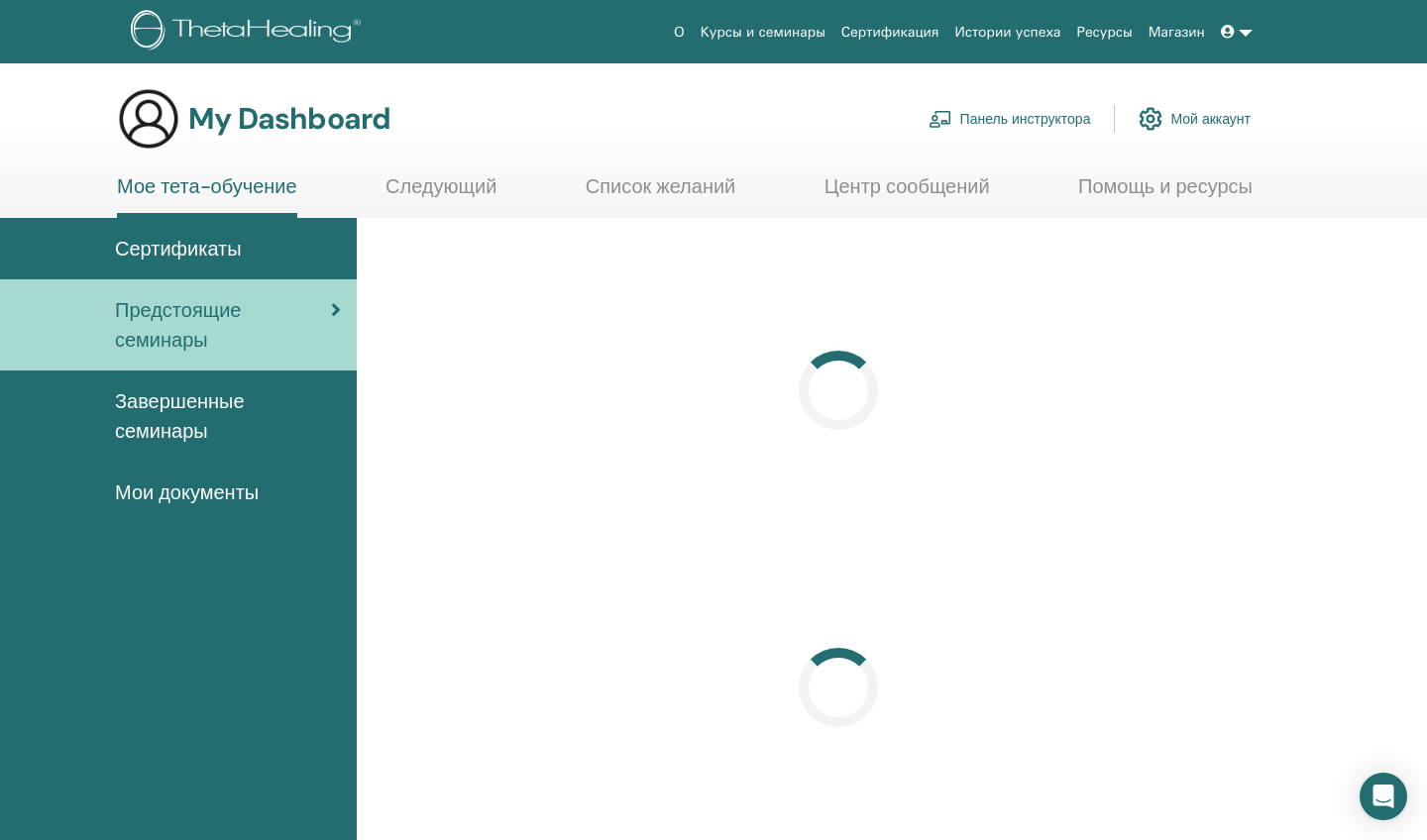 scroll, scrollTop: 0, scrollLeft: 0, axis: both 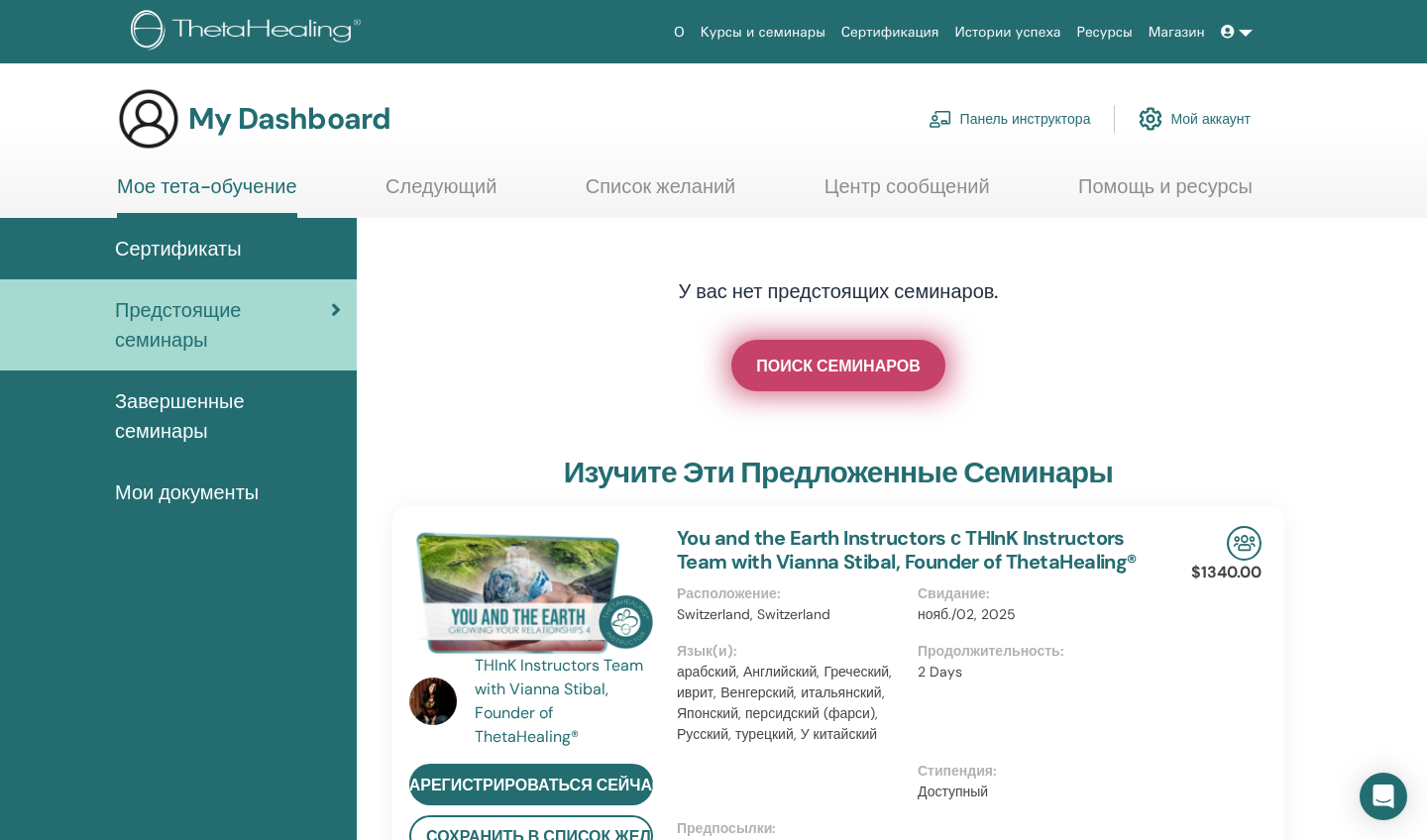 click on "ПОИСК СЕМИНАРОВ" at bounding box center (837, 366) 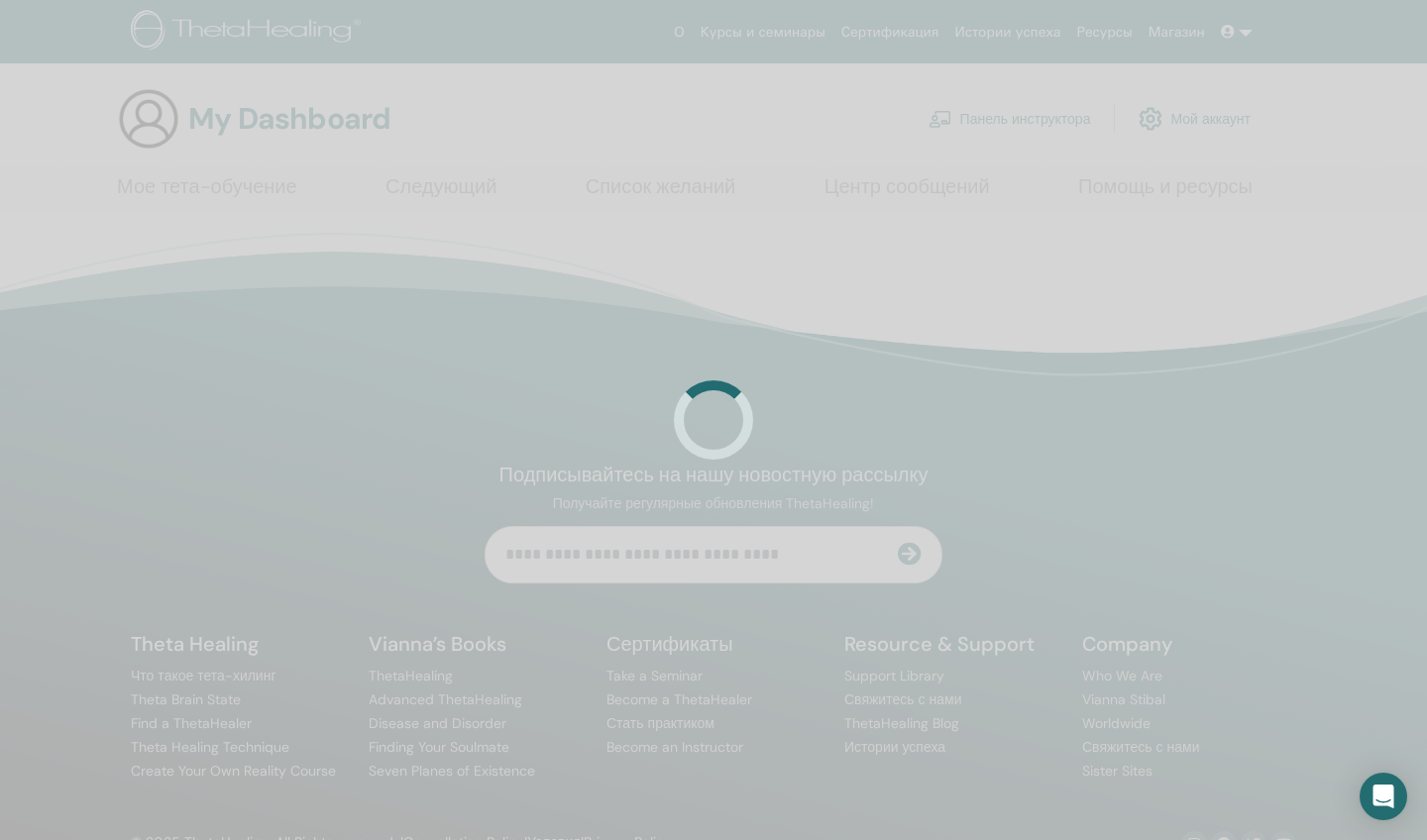 scroll, scrollTop: 0, scrollLeft: 0, axis: both 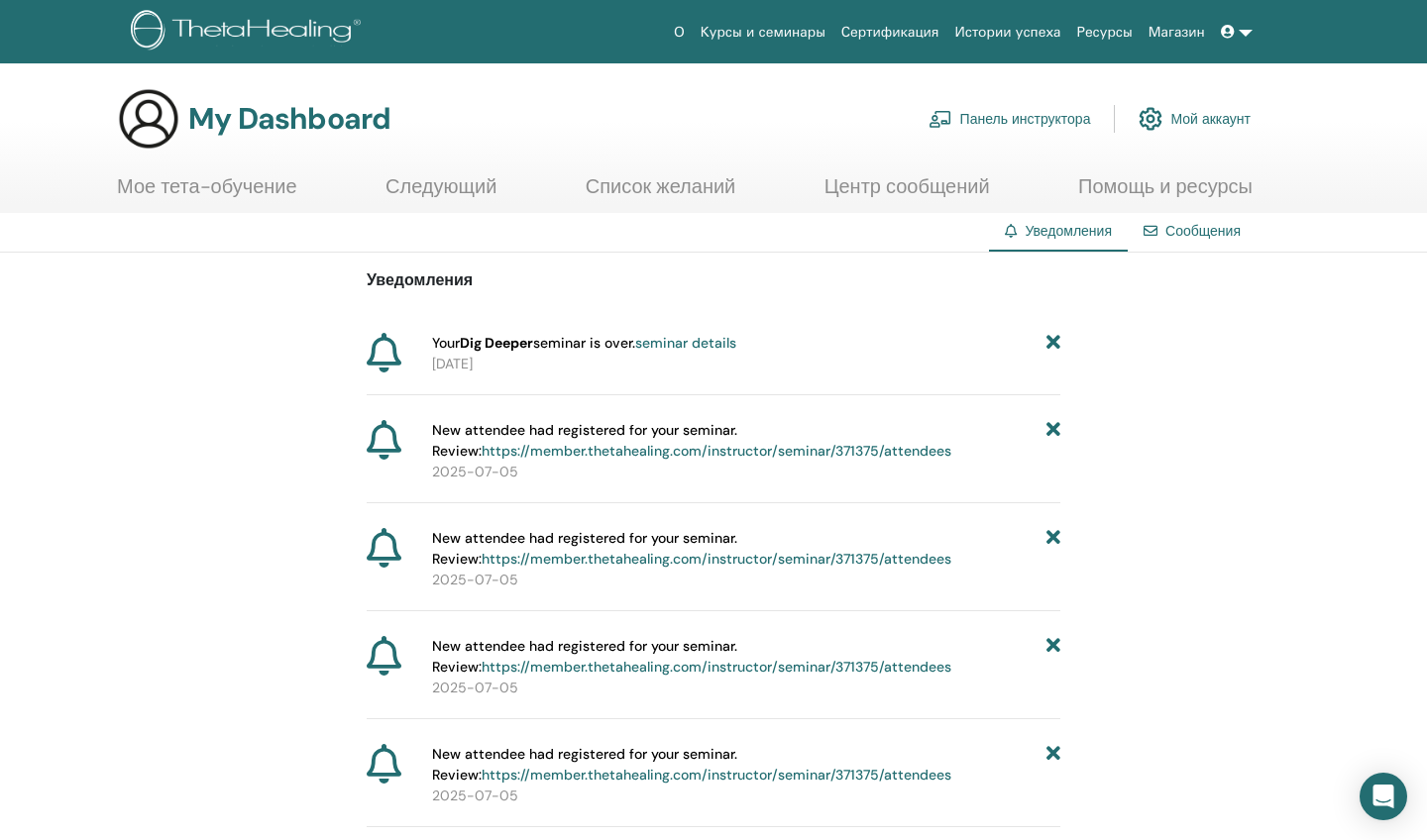 click at bounding box center [1237, 32] 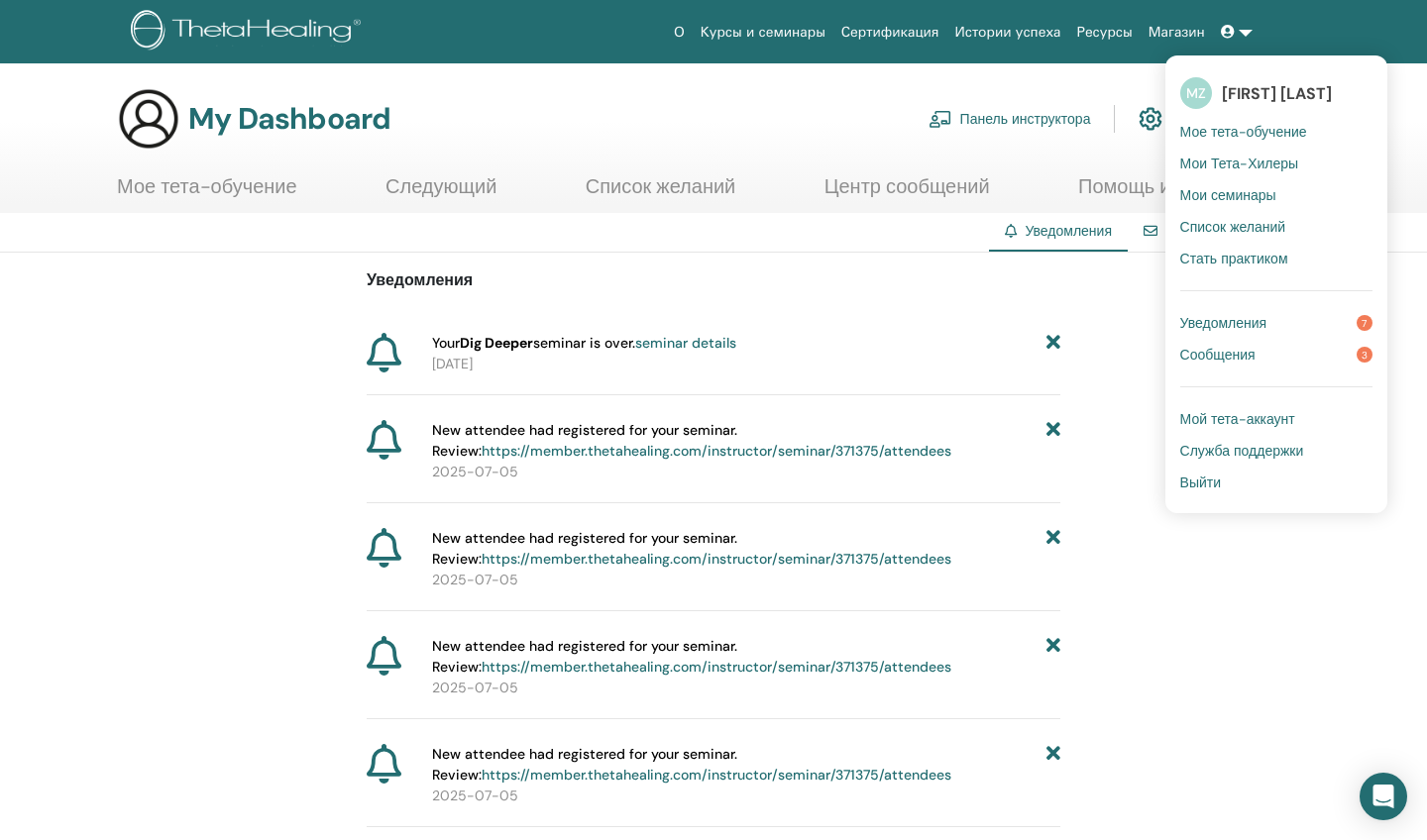 click on "Сообщения" at bounding box center [1218, 355] 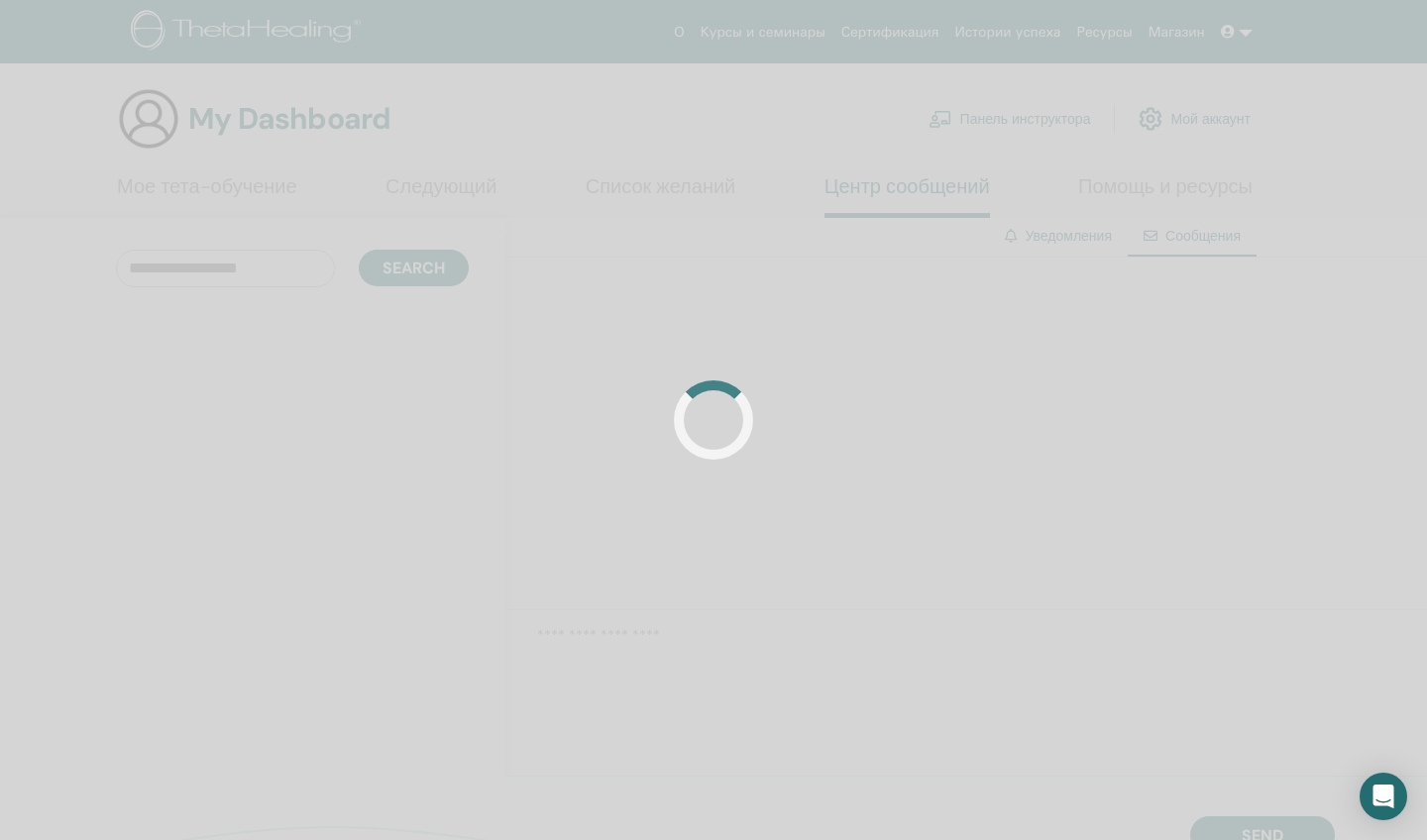 scroll, scrollTop: 0, scrollLeft: 0, axis: both 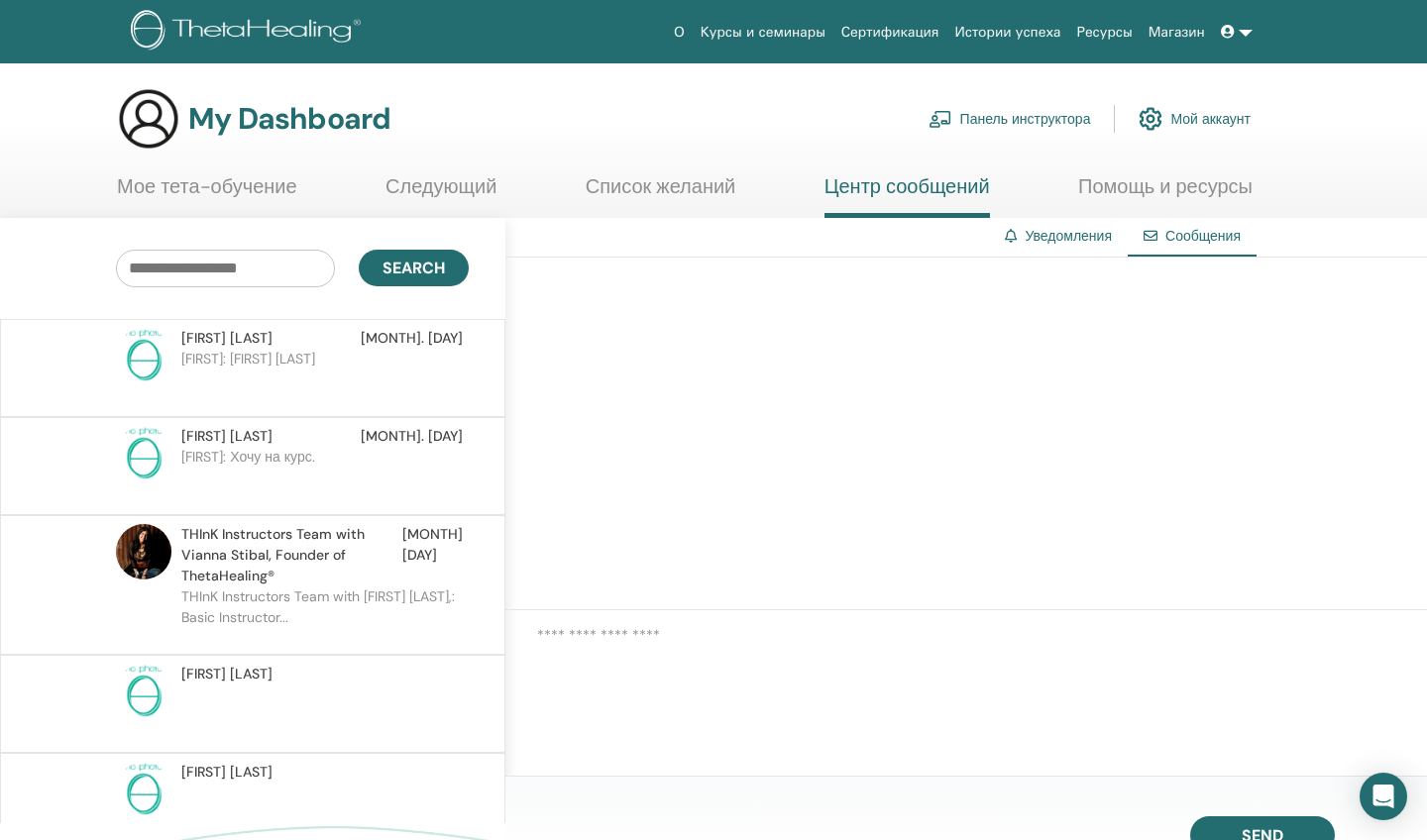 click on "[FIRST]: Хочу на курс." at bounding box center (325, 476) 